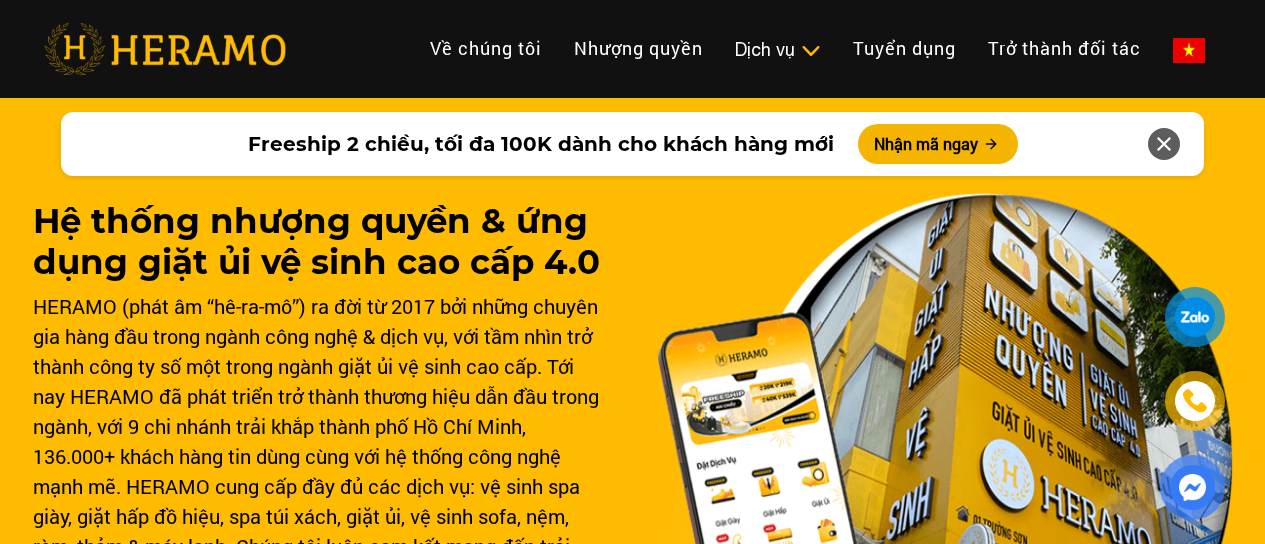 scroll, scrollTop: 49, scrollLeft: 0, axis: vertical 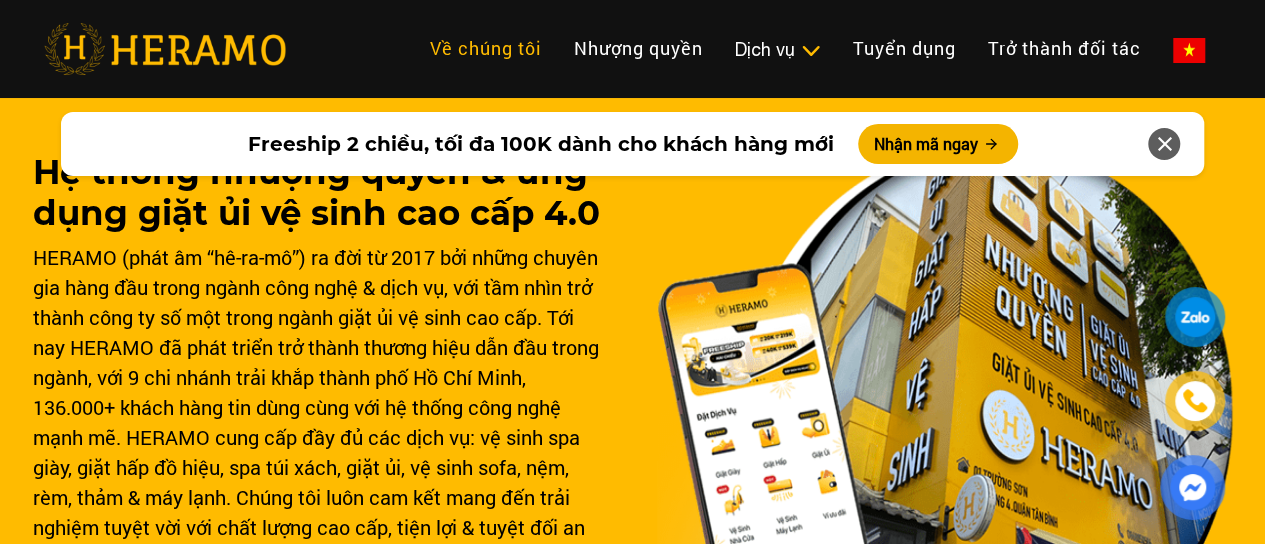 click on "Về chúng tôi" at bounding box center [486, 48] 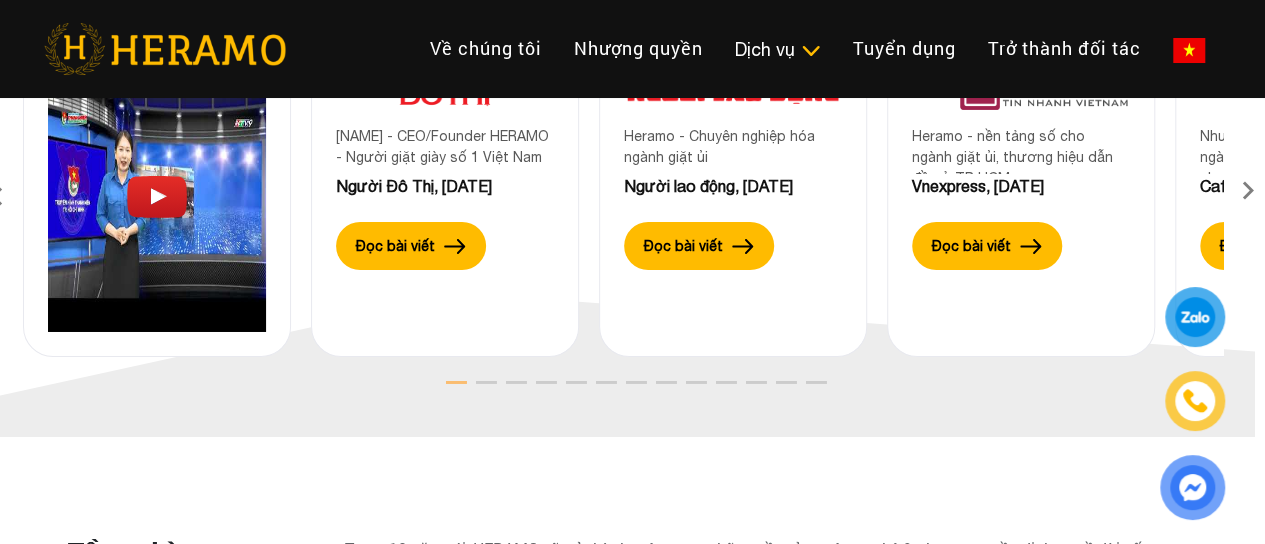 scroll, scrollTop: 3357, scrollLeft: 10, axis: both 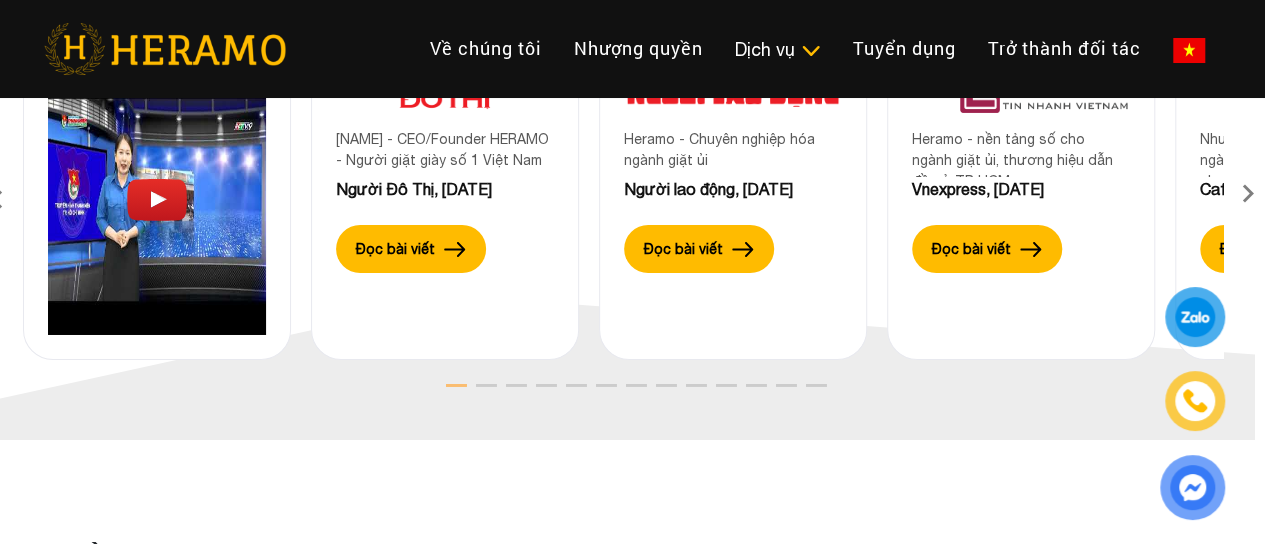 click at bounding box center [1248, 200] 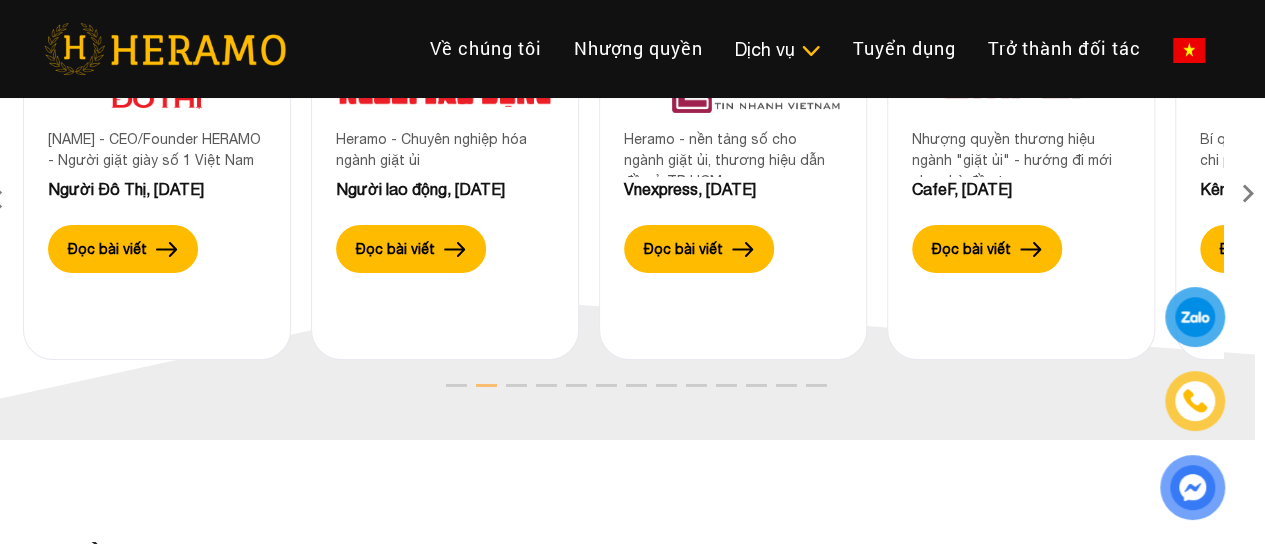 click at bounding box center [1248, 200] 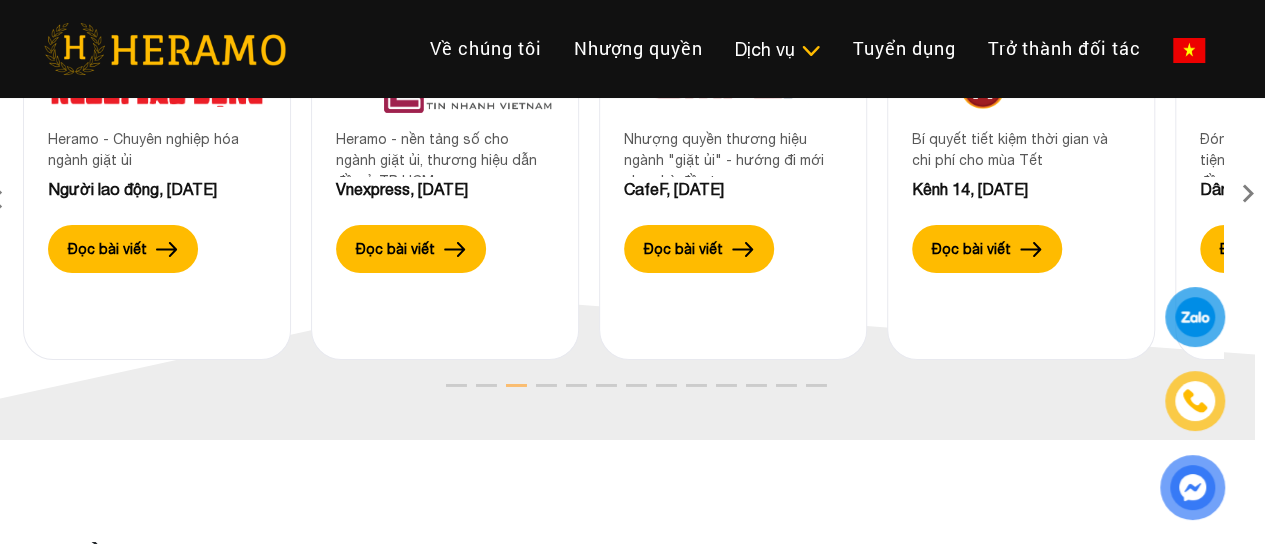 click at bounding box center (1248, 200) 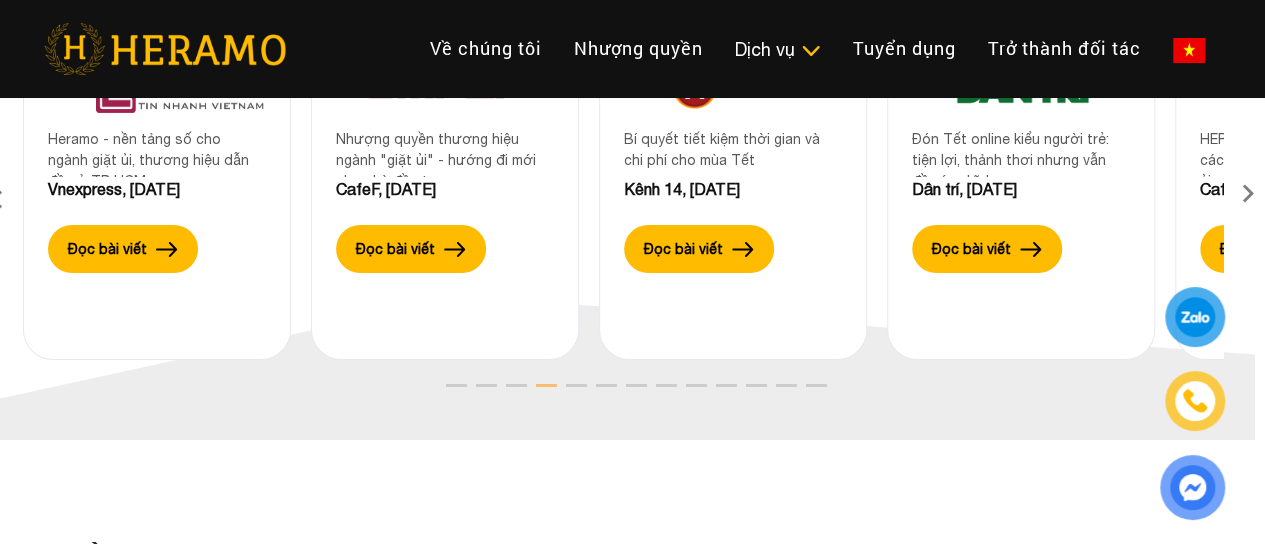 click at bounding box center [1248, 200] 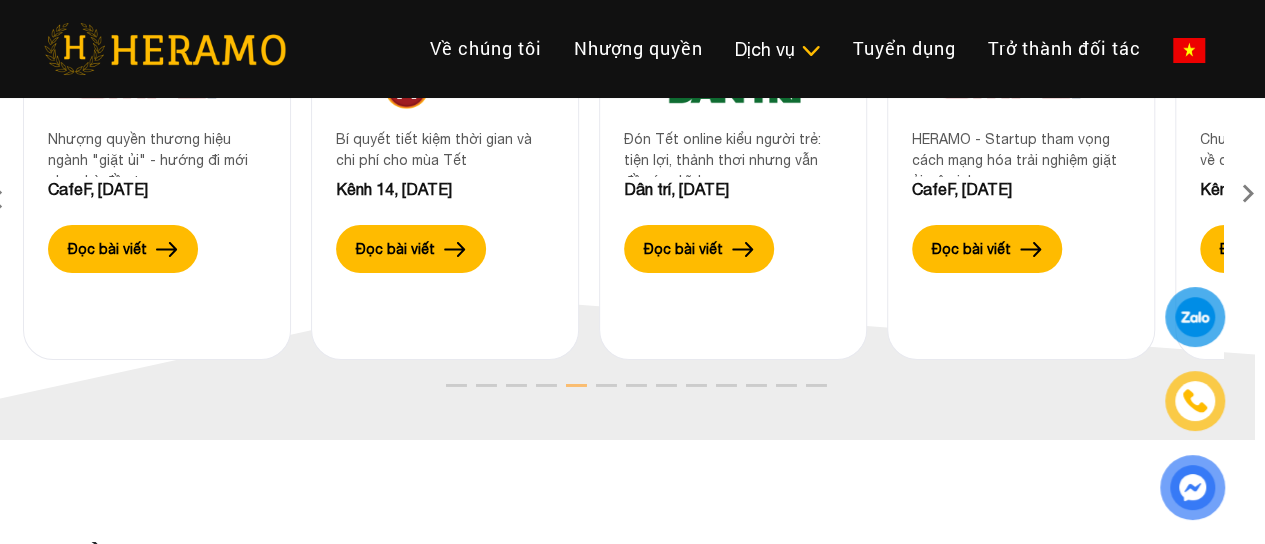 click at bounding box center [1248, 200] 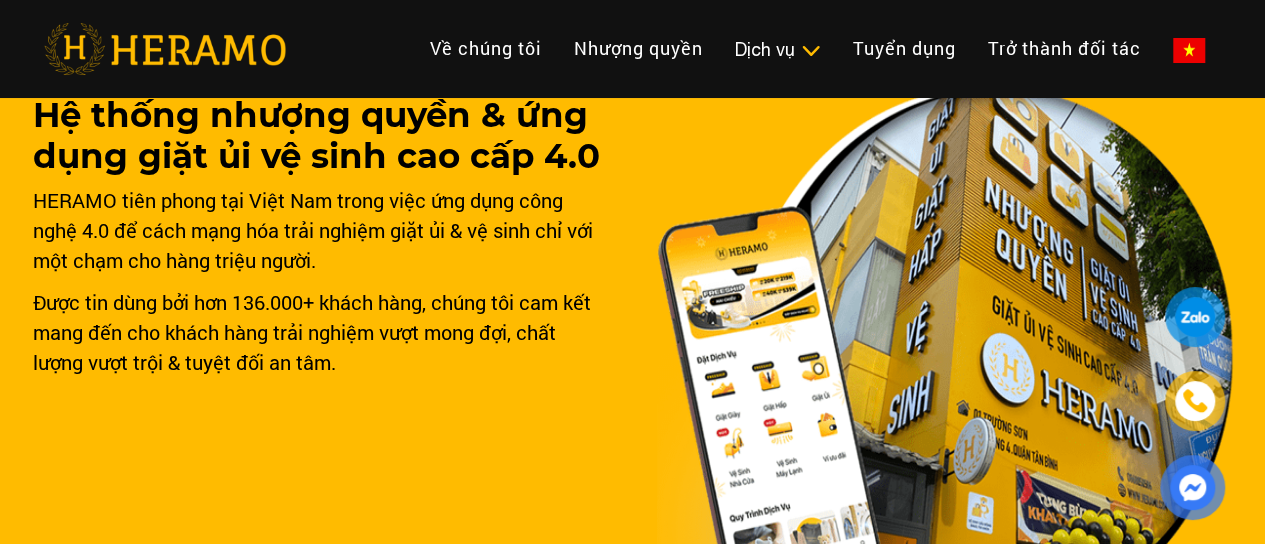 scroll, scrollTop: 96, scrollLeft: 0, axis: vertical 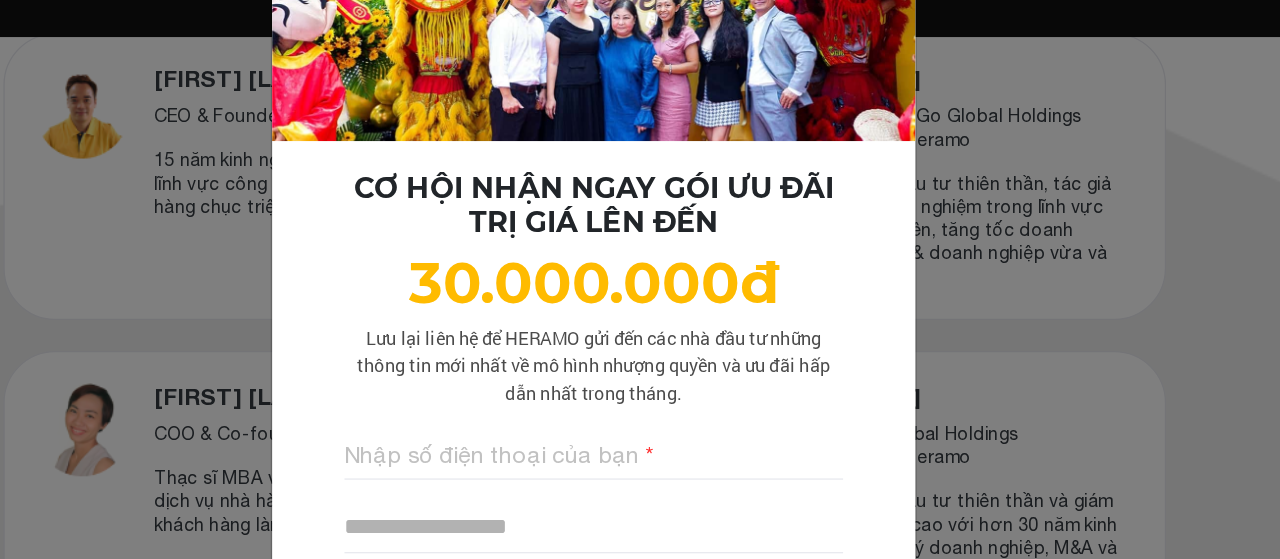 click on "CƠ HỘI NHẬN NGAY GÓI ƯU ĐÃI TRỊ GIÁ LÊN ĐẾN  30.000.000đ  Lưu lại liên hệ để HERAMO gửi đến các nhà đầu tư những thông tin mới nhất về mô hình nhượng quyền và ưu đãi hấp dẫn nhất trong tháng.   Nhập số điện thoại của bạn   Nhận ngay" at bounding box center [640, 279] 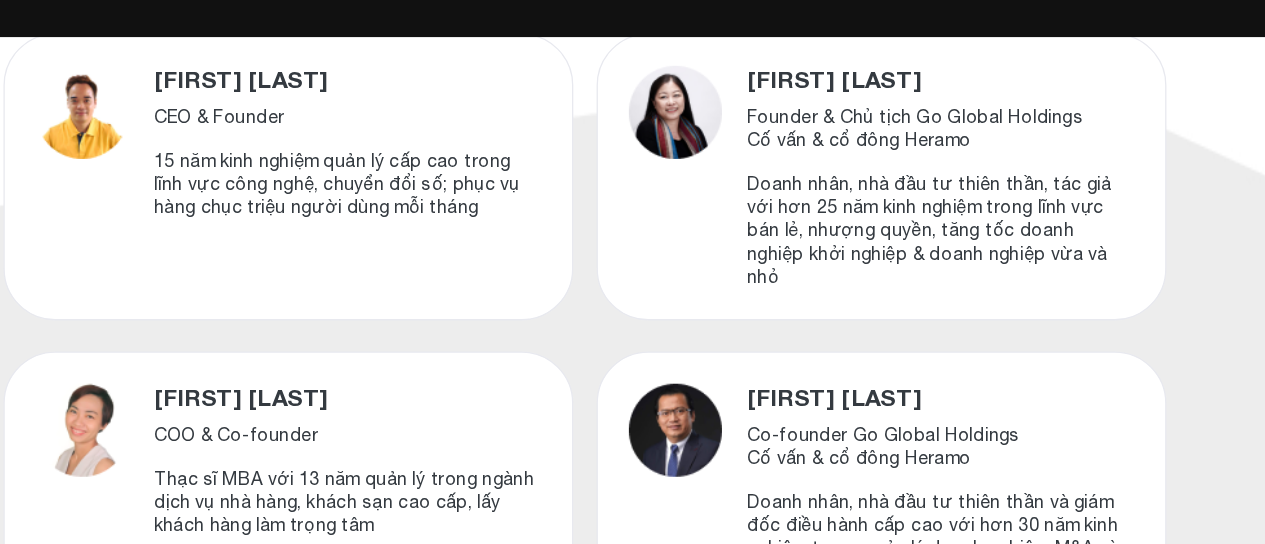 scroll, scrollTop: 886, scrollLeft: 0, axis: vertical 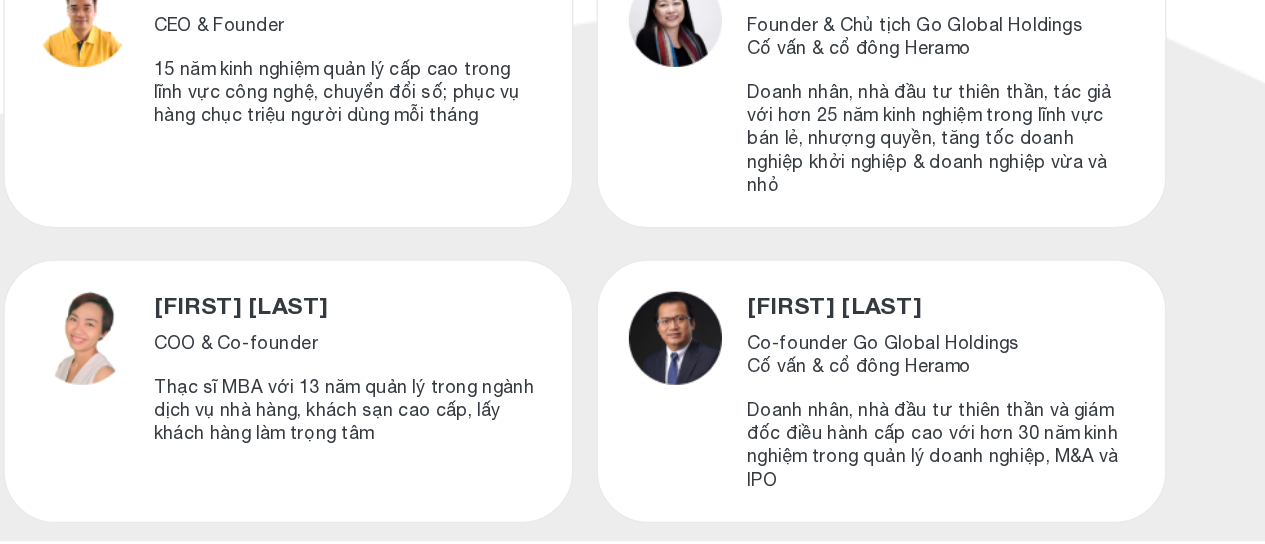 click on "[FIRST] [LAST]" at bounding box center [908, 363] 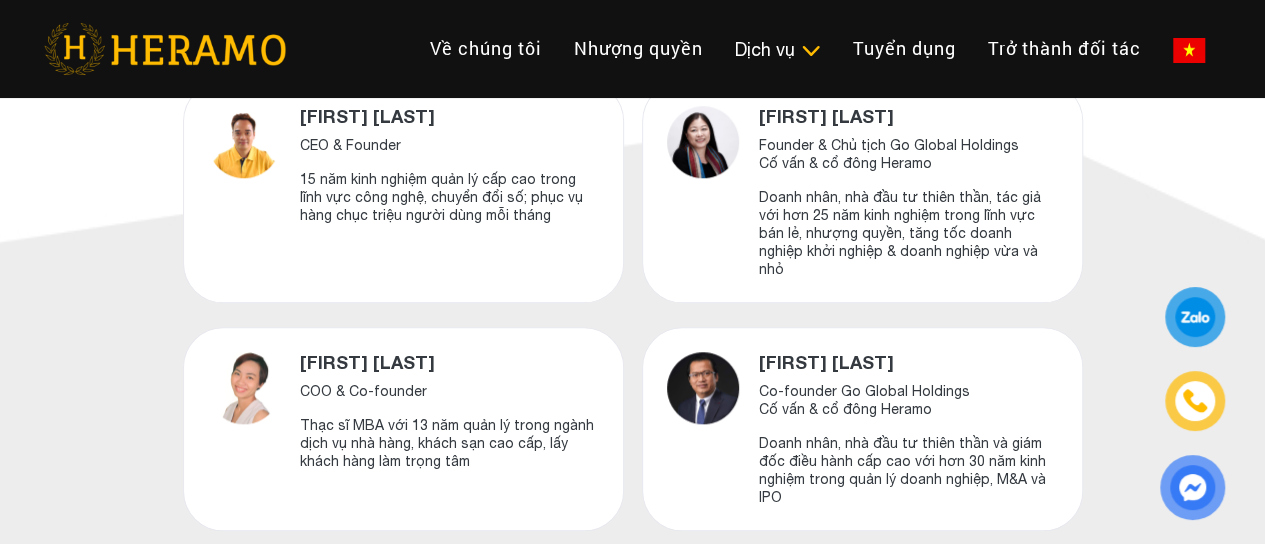 click on "[FIRST] [LAST]" at bounding box center (908, 363) 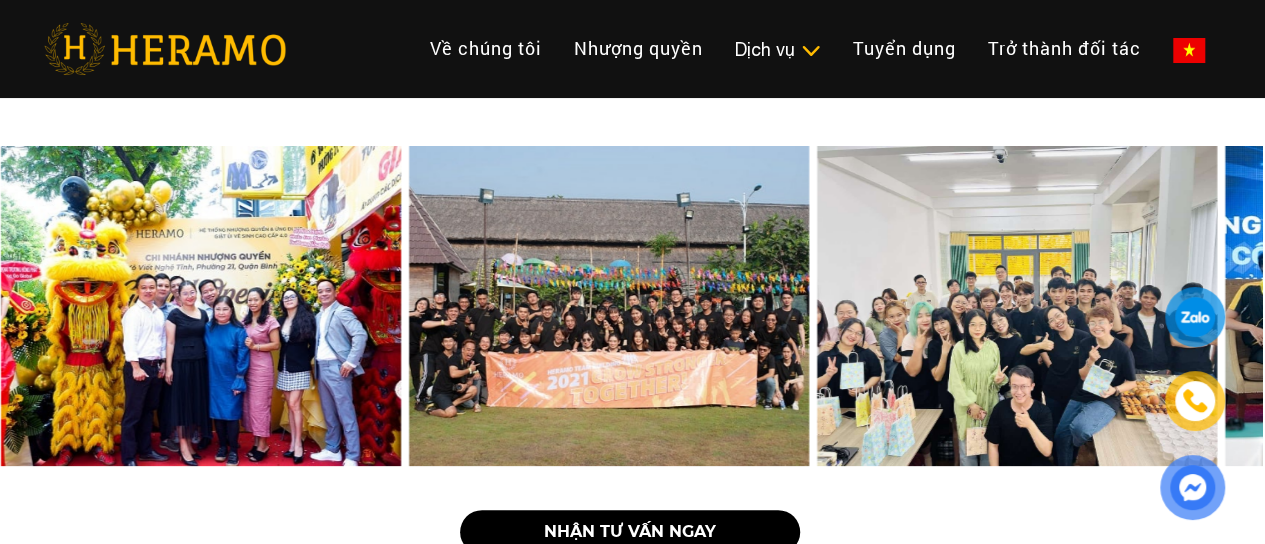 scroll, scrollTop: 3877, scrollLeft: 3, axis: both 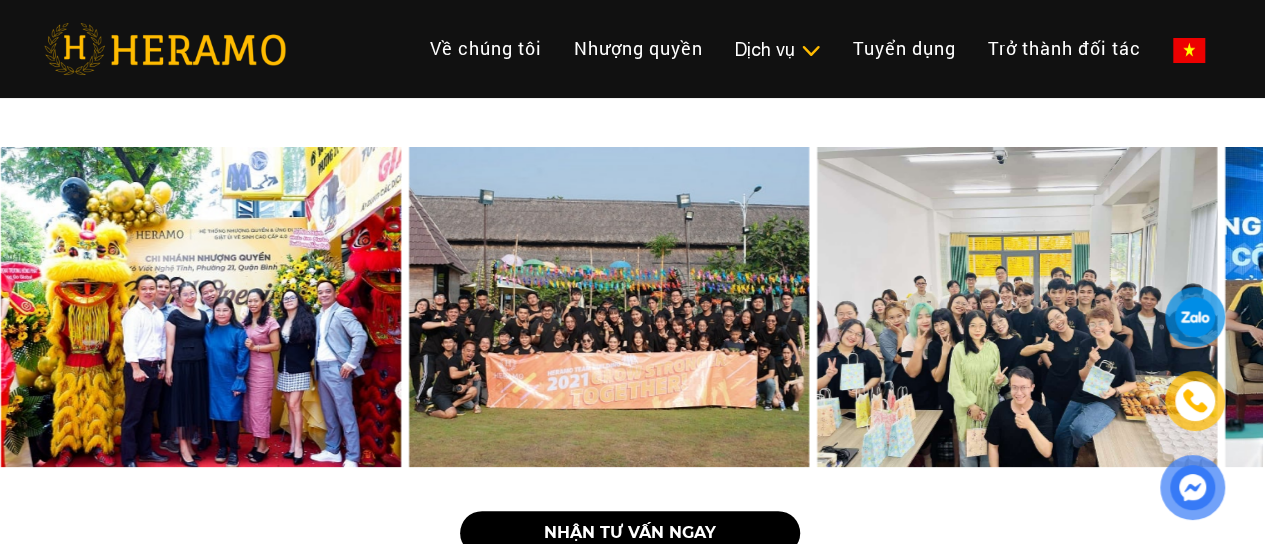 drag, startPoint x: 1204, startPoint y: 210, endPoint x: 751, endPoint y: 275, distance: 457.6396 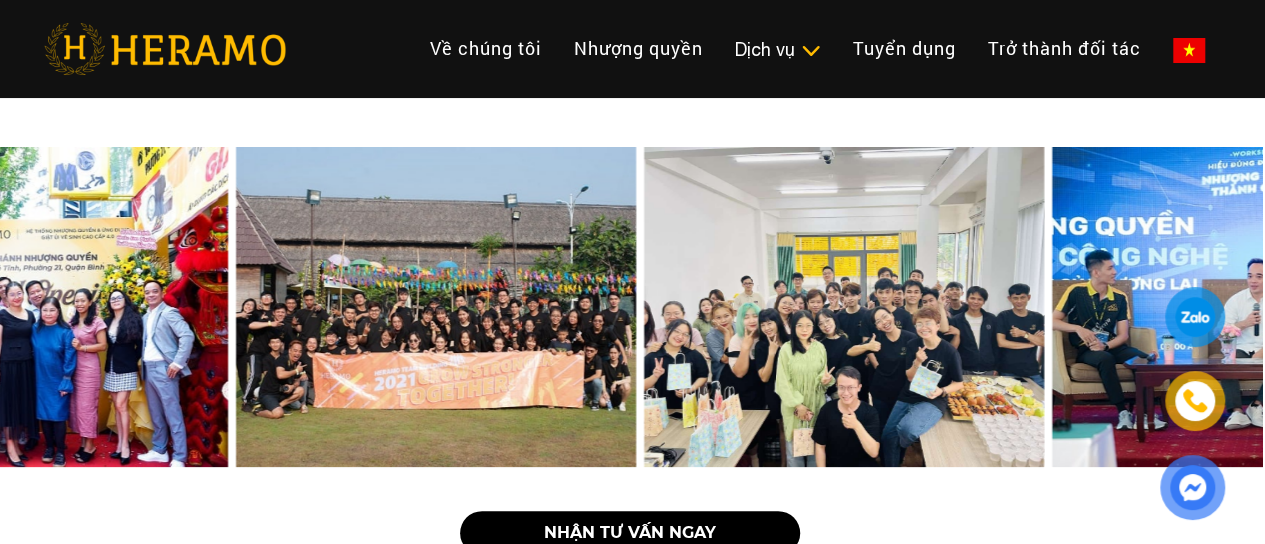 drag, startPoint x: 955, startPoint y: 325, endPoint x: 680, endPoint y: 387, distance: 281.90247 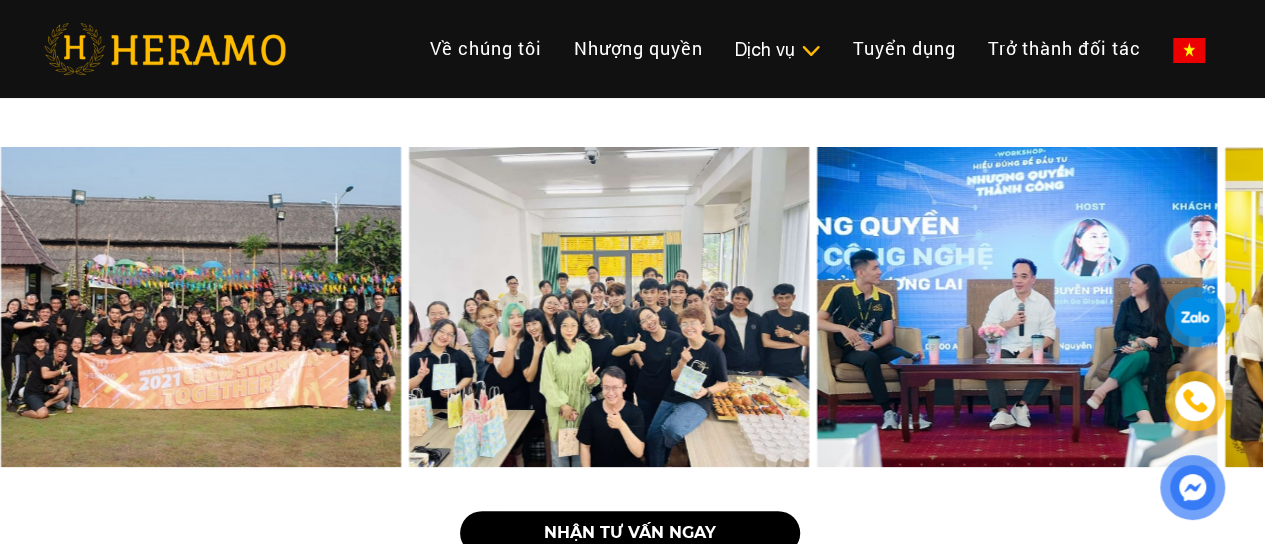 drag, startPoint x: 835, startPoint y: 347, endPoint x: 386, endPoint y: 434, distance: 457.35107 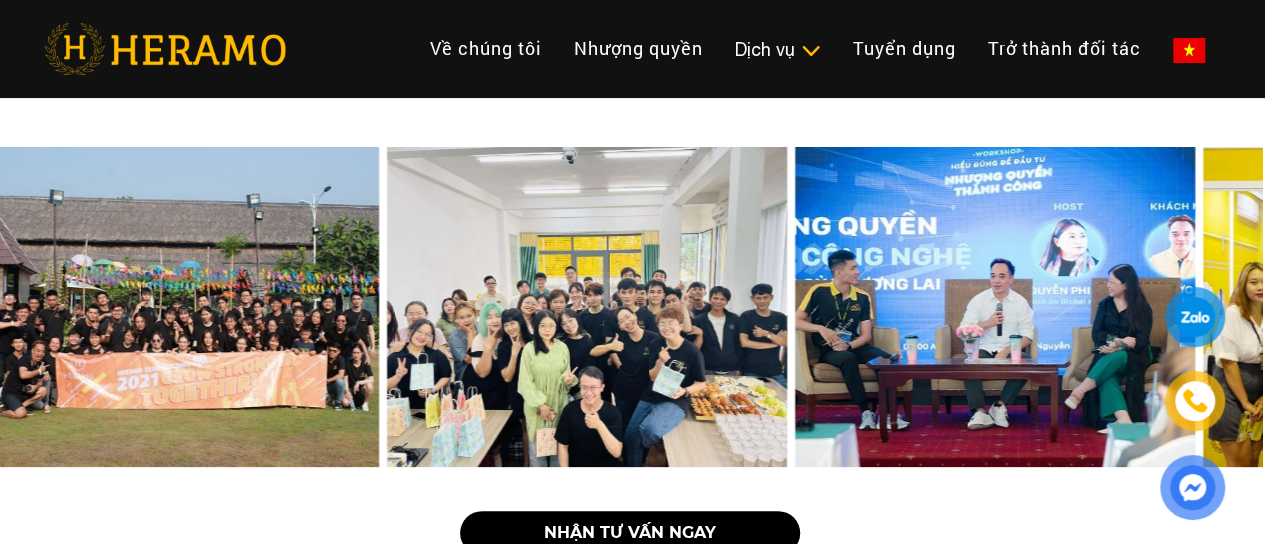 drag, startPoint x: 868, startPoint y: 255, endPoint x: 436, endPoint y: 295, distance: 433.8479 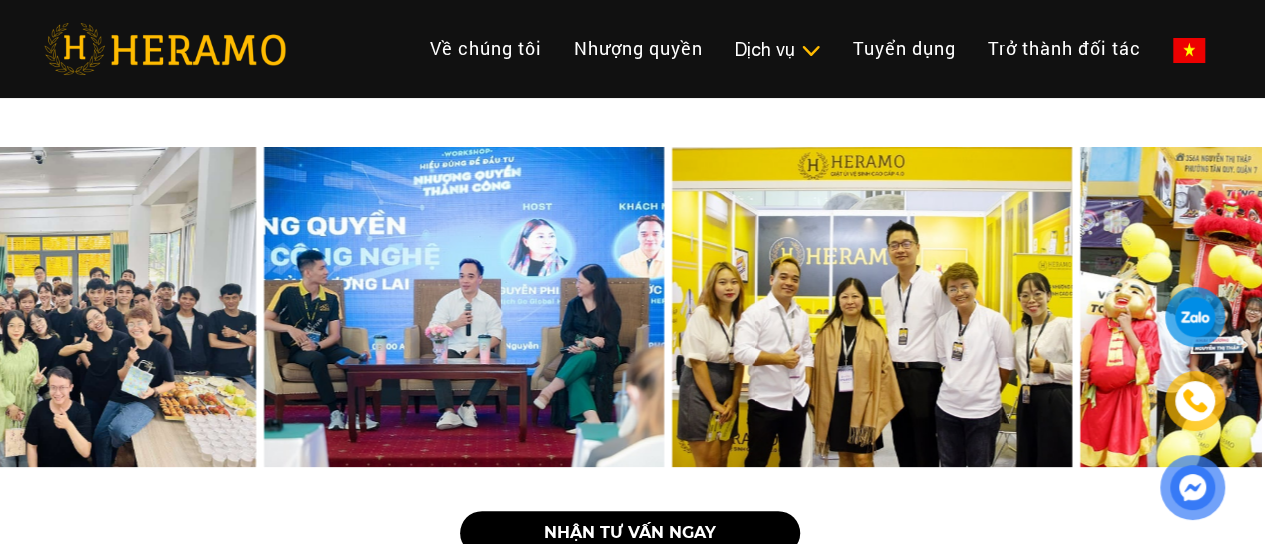 drag, startPoint x: 1015, startPoint y: 194, endPoint x: 648, endPoint y: 252, distance: 371.55484 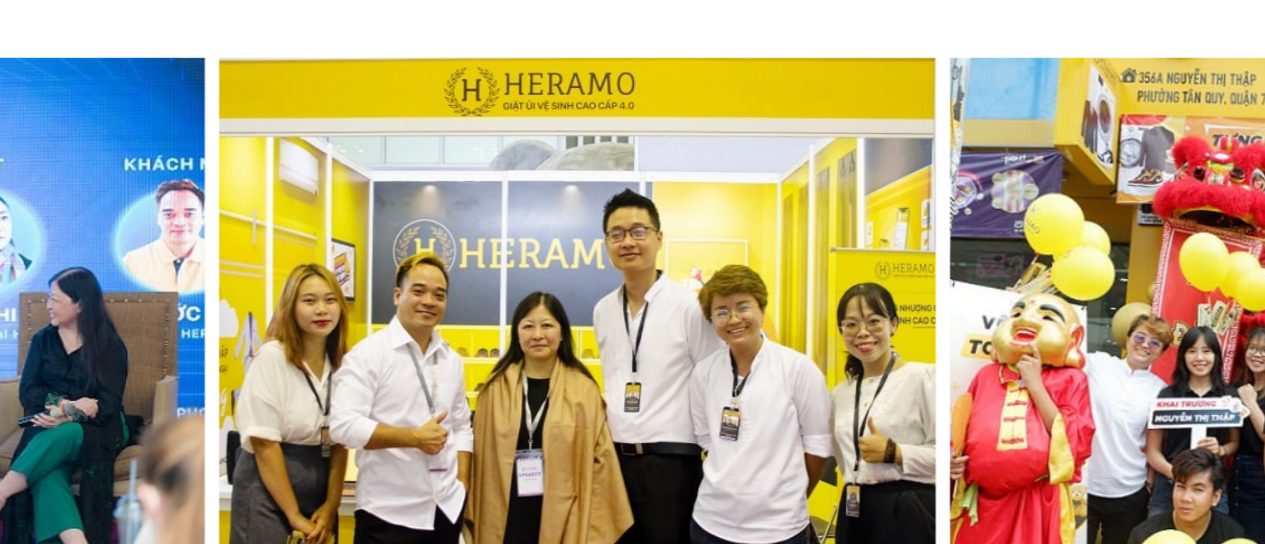 scroll, scrollTop: 3877, scrollLeft: 3, axis: both 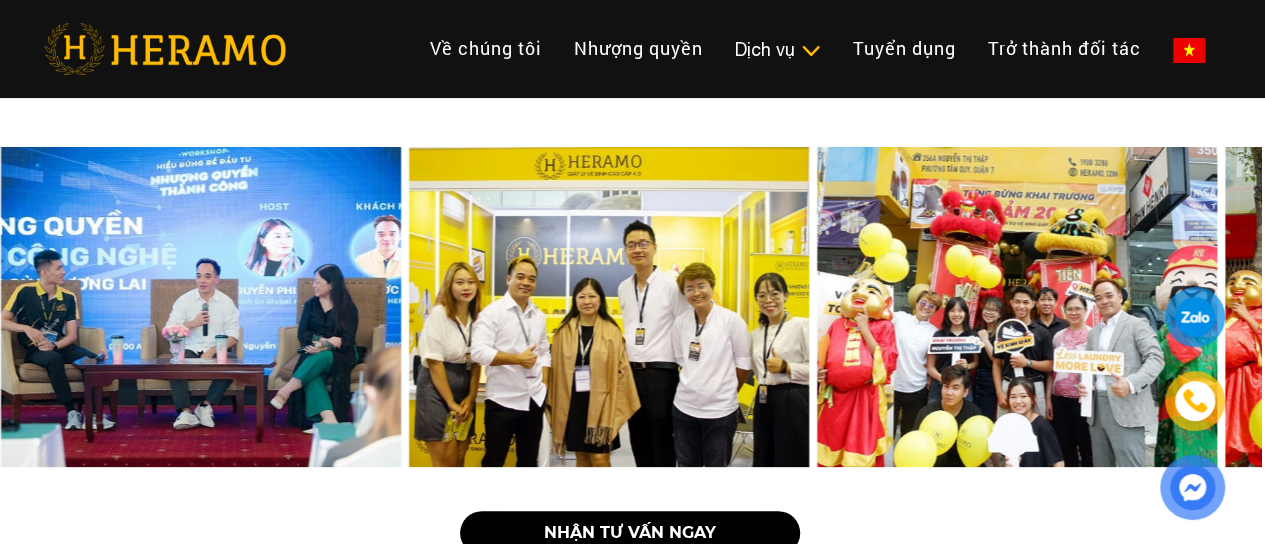 drag, startPoint x: 1013, startPoint y: 259, endPoint x: 574, endPoint y: 287, distance: 439.89203 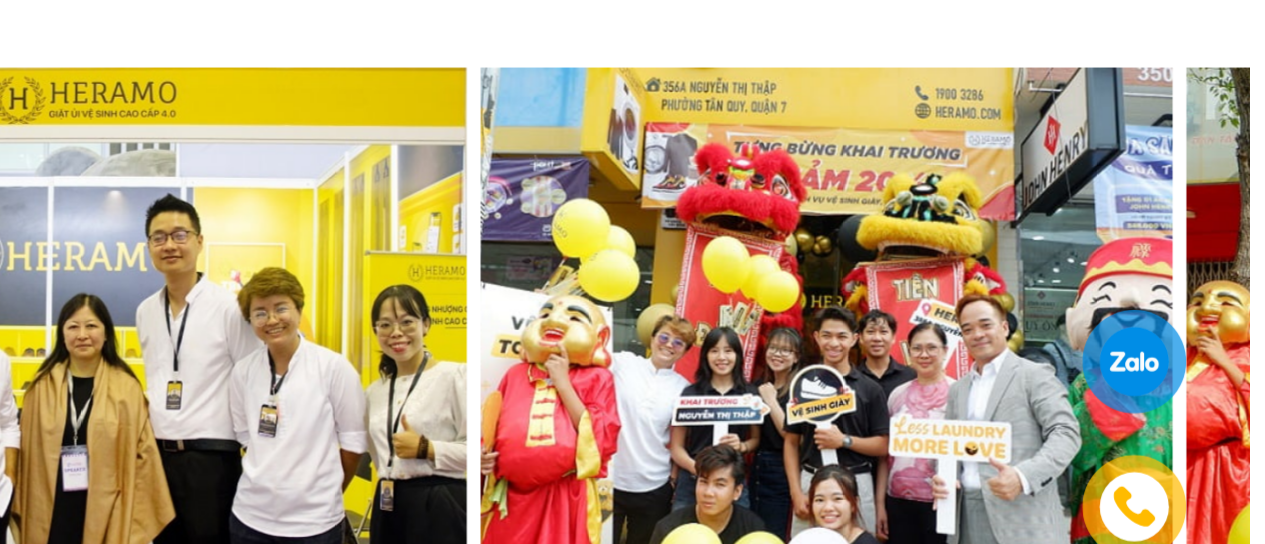 scroll, scrollTop: 3877, scrollLeft: 3, axis: both 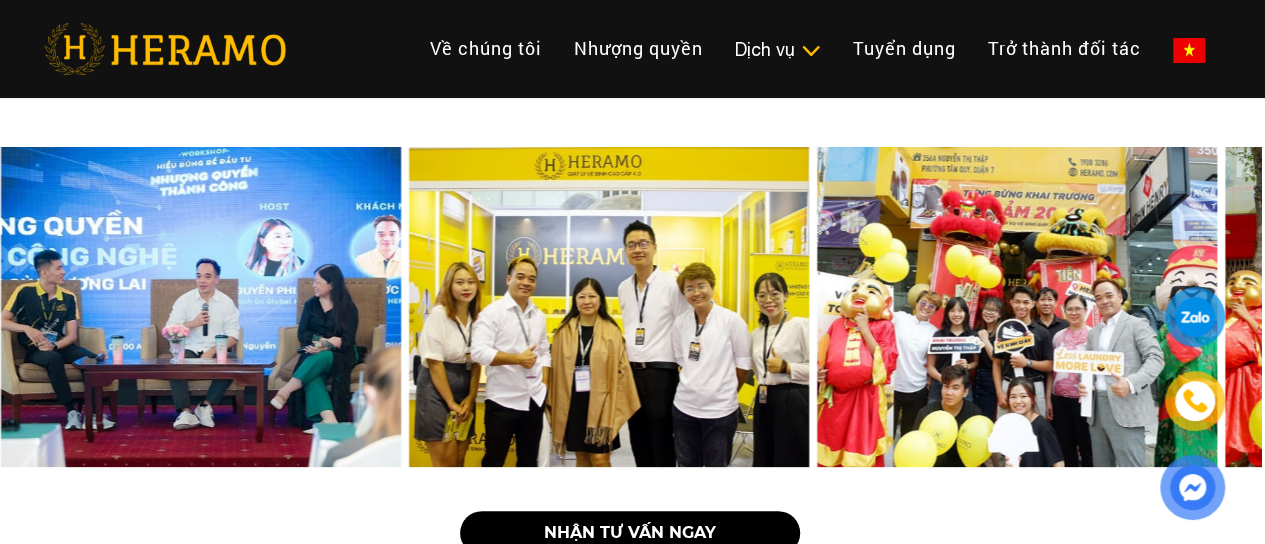 drag, startPoint x: 976, startPoint y: 257, endPoint x: 332, endPoint y: 223, distance: 644.8969 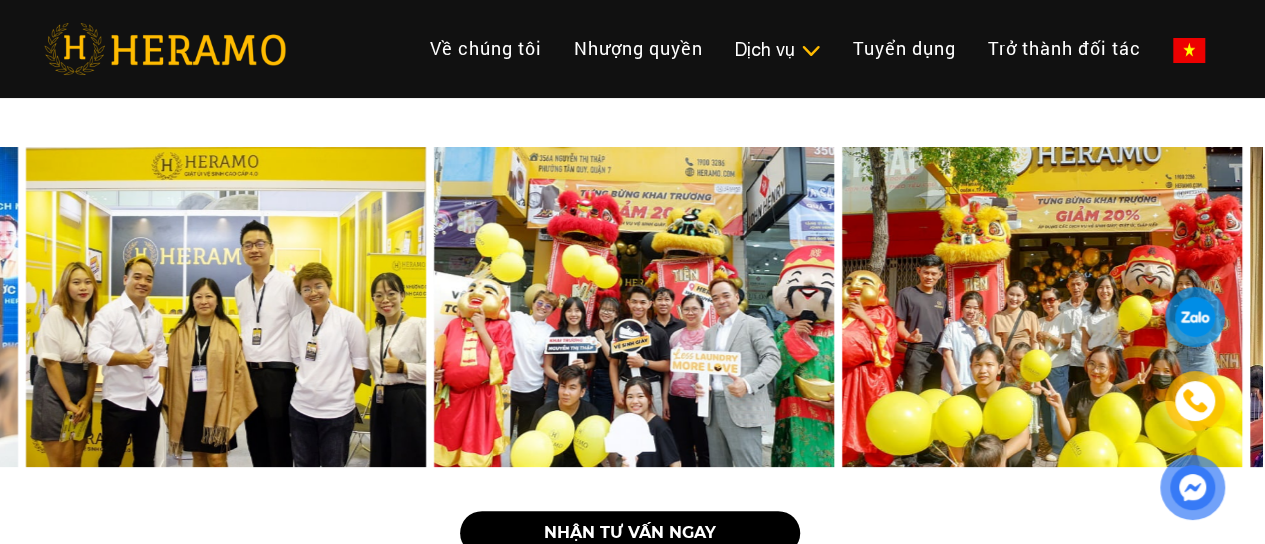 drag, startPoint x: 933, startPoint y: 280, endPoint x: 390, endPoint y: 202, distance: 548.5736 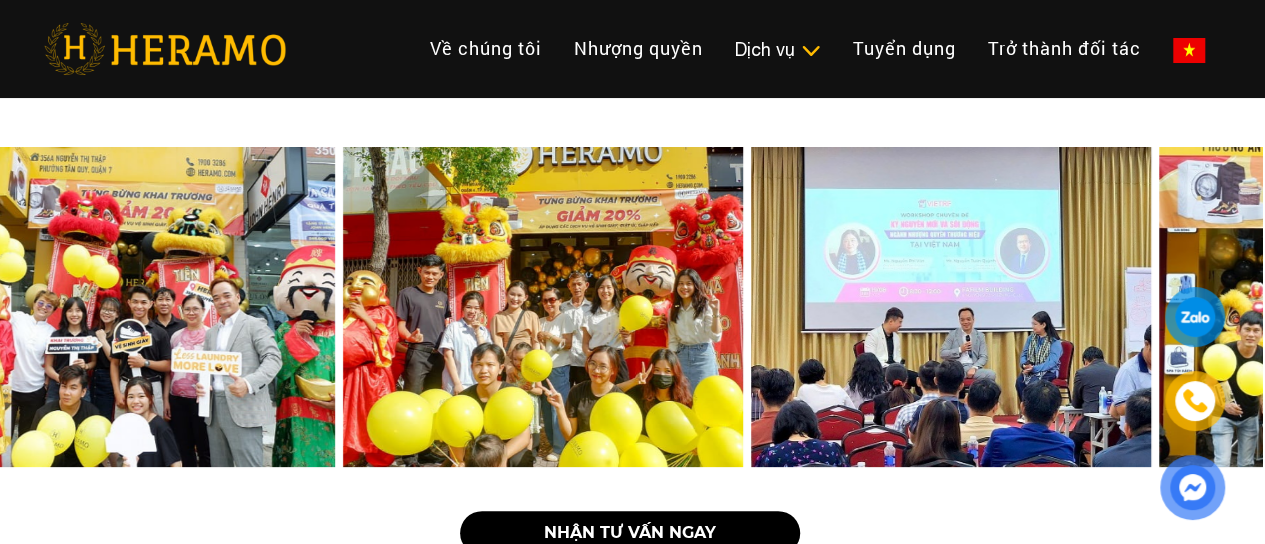 drag, startPoint x: 932, startPoint y: 255, endPoint x: 456, endPoint y: 249, distance: 476.0378 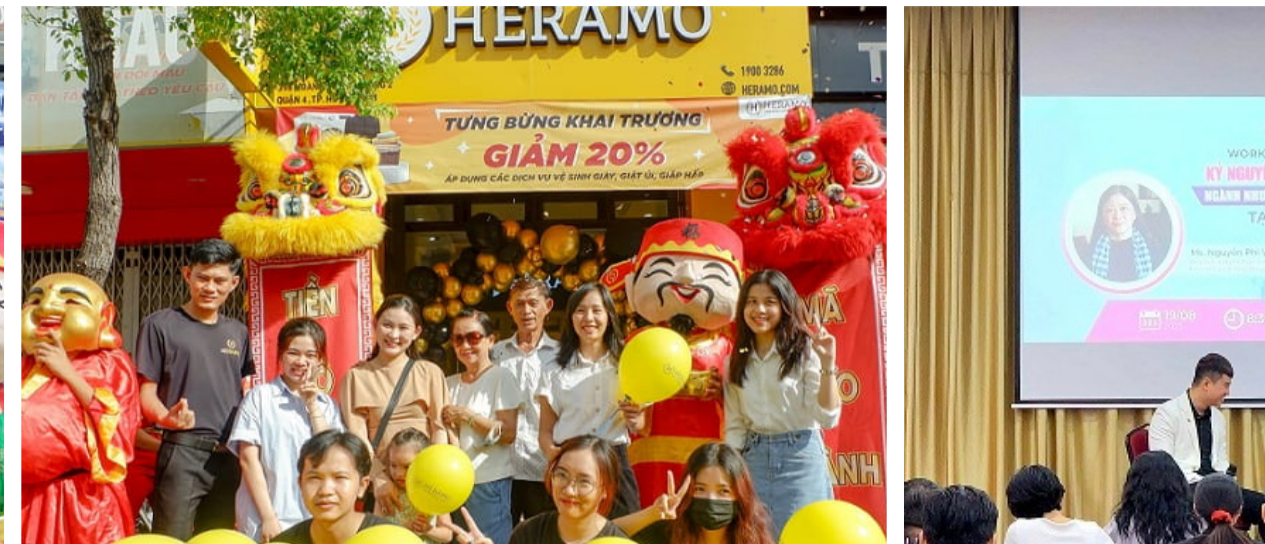 scroll, scrollTop: 3876, scrollLeft: 0, axis: vertical 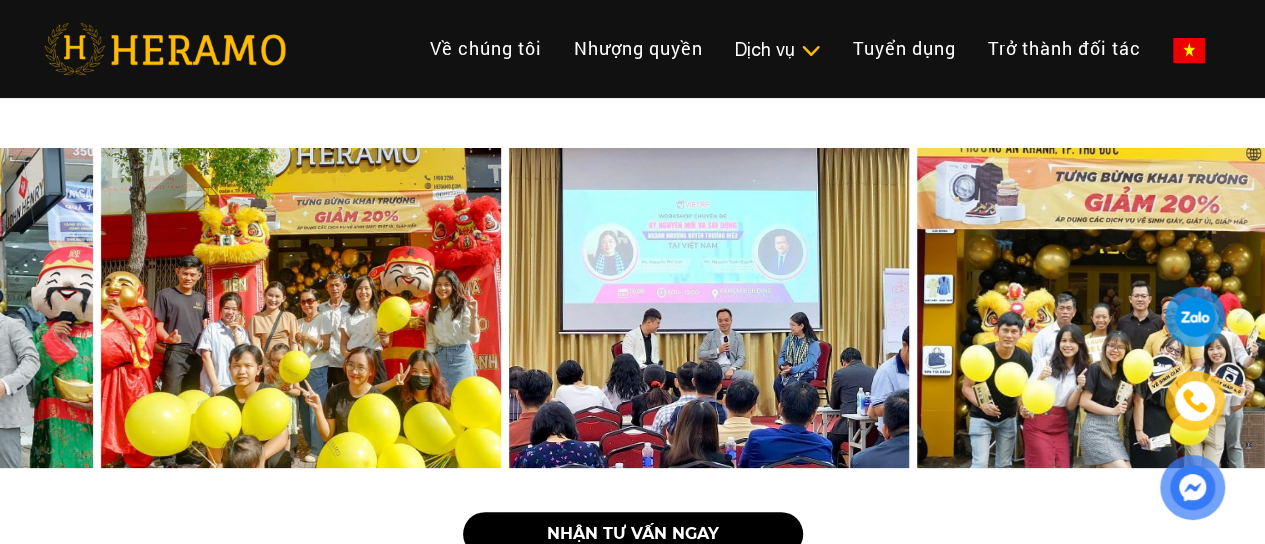 drag, startPoint x: 1010, startPoint y: 247, endPoint x: 339, endPoint y: 134, distance: 680.44836 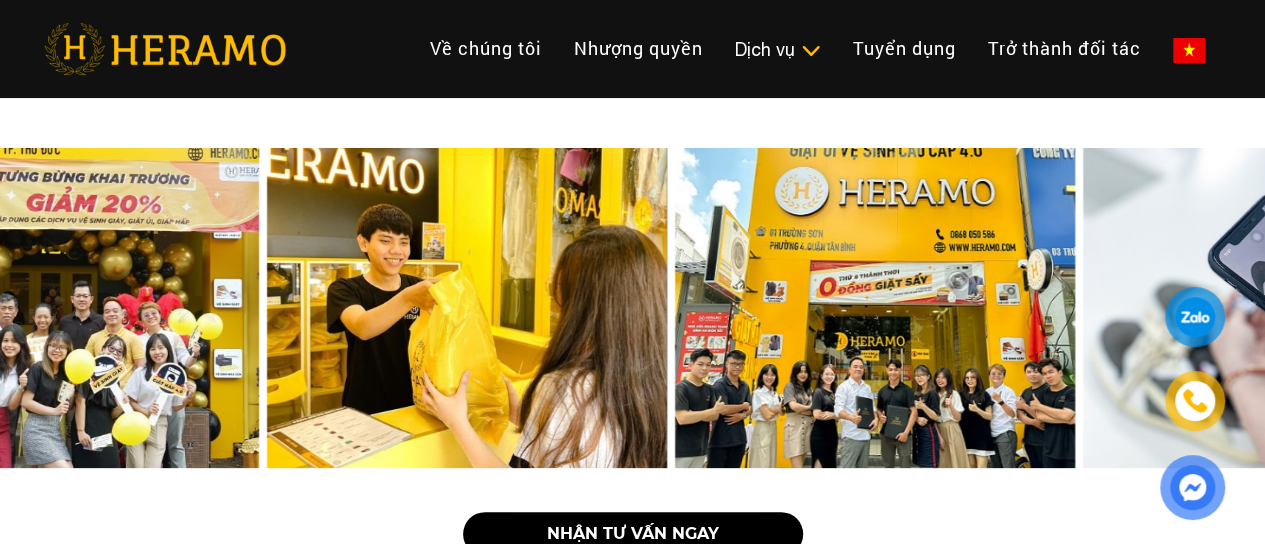 drag, startPoint x: 1057, startPoint y: 314, endPoint x: 96, endPoint y: 273, distance: 961.8742 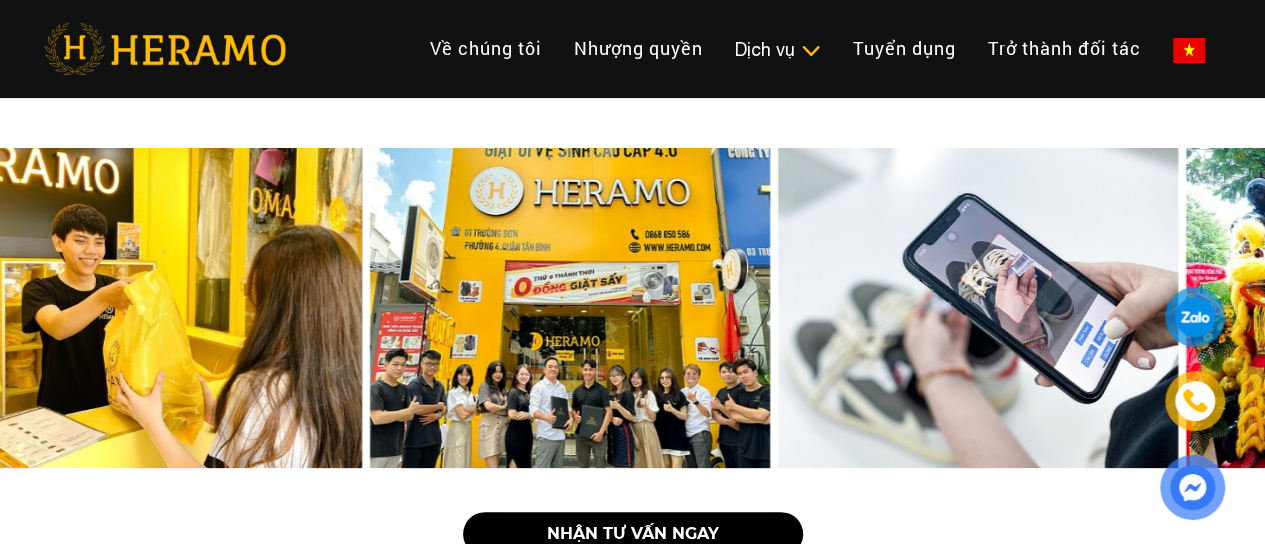 drag, startPoint x: 972, startPoint y: 313, endPoint x: 100, endPoint y: 317, distance: 872.00916 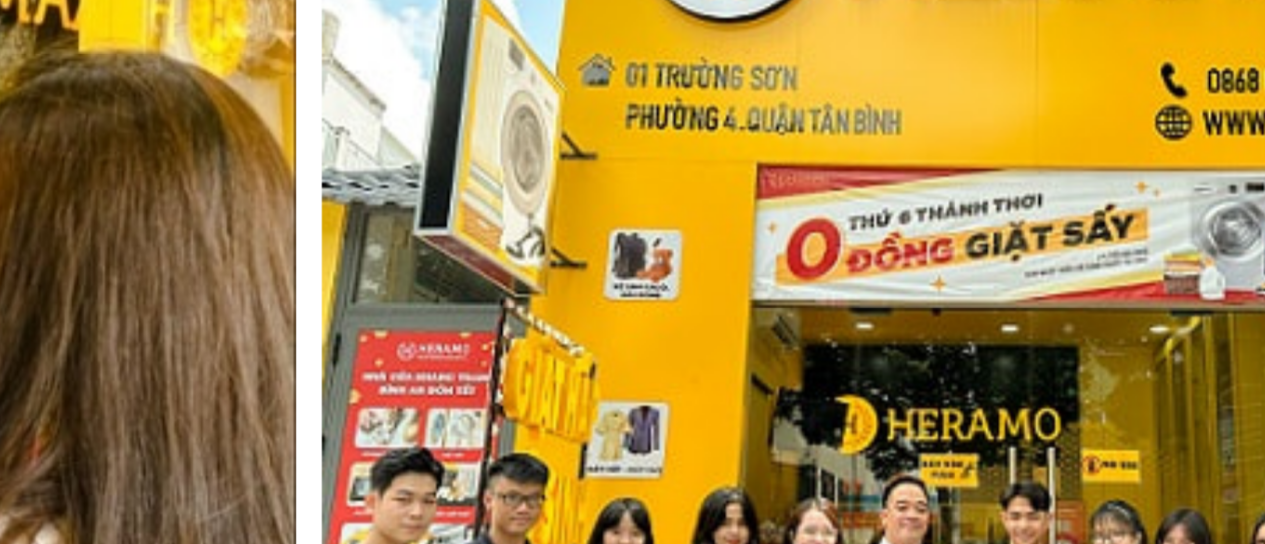 scroll, scrollTop: 3876, scrollLeft: 0, axis: vertical 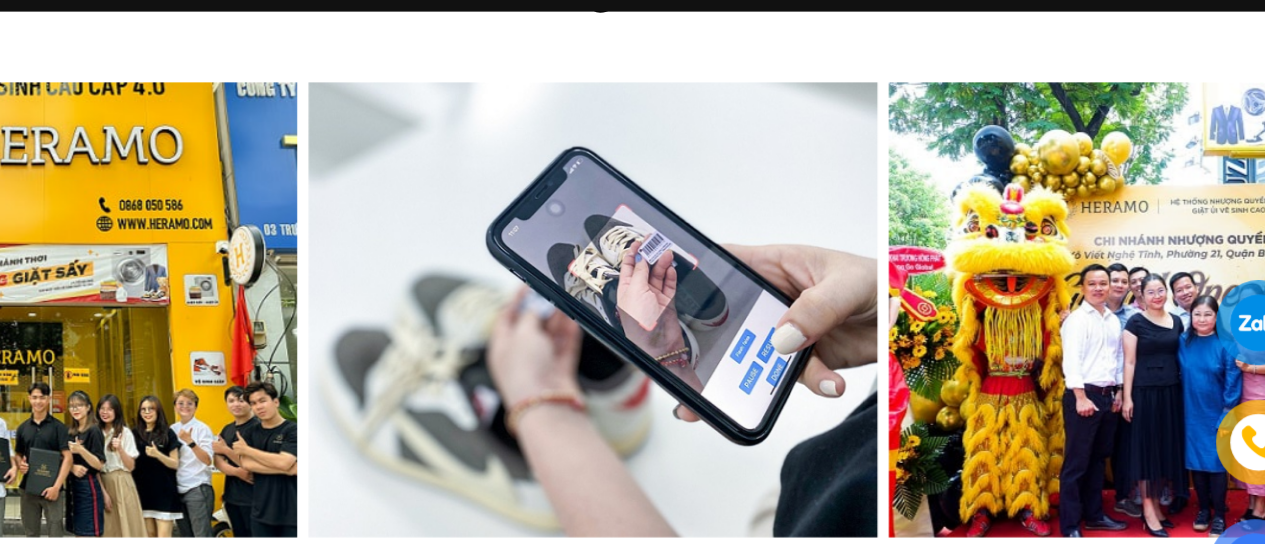drag, startPoint x: 1044, startPoint y: 303, endPoint x: 341, endPoint y: 293, distance: 703.0711 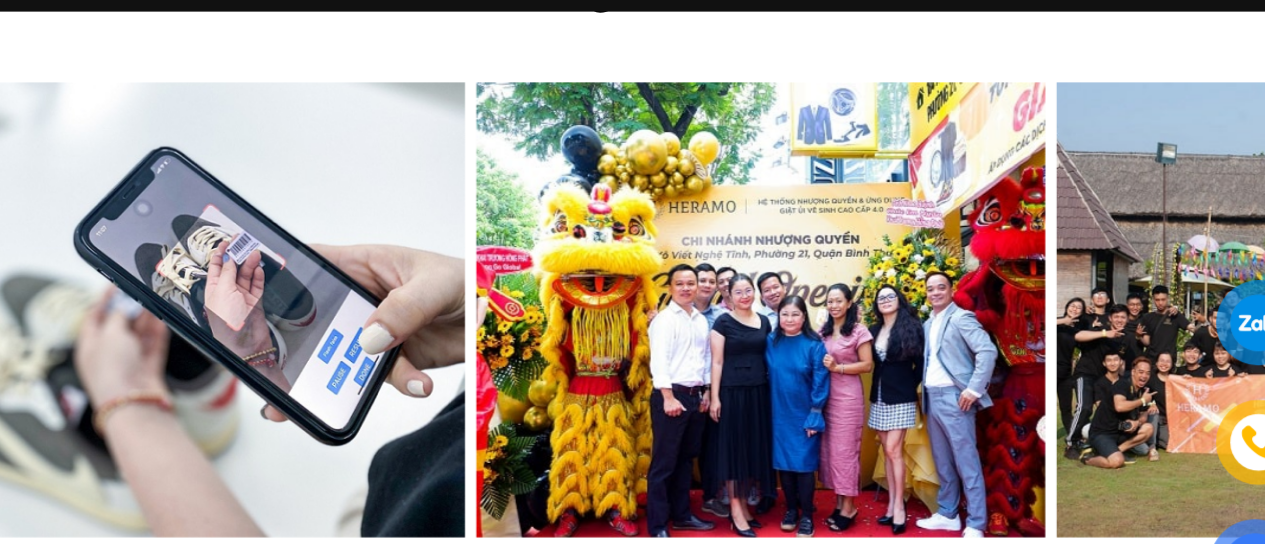 drag, startPoint x: 1007, startPoint y: 336, endPoint x: 371, endPoint y: 340, distance: 636.0126 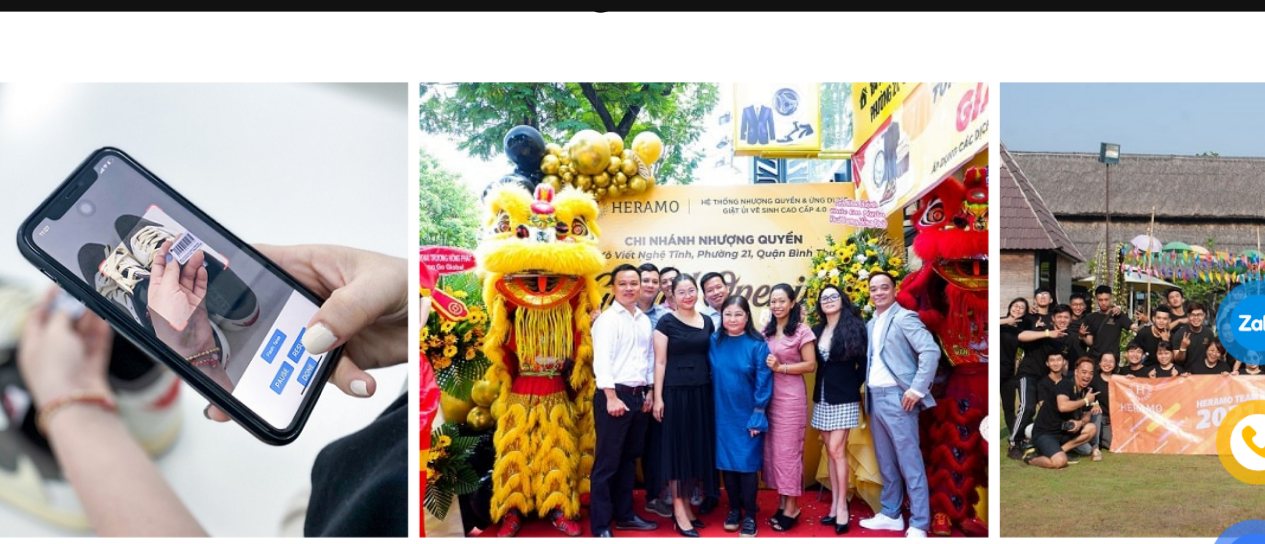 drag, startPoint x: 1034, startPoint y: 296, endPoint x: 612, endPoint y: 315, distance: 422.42752 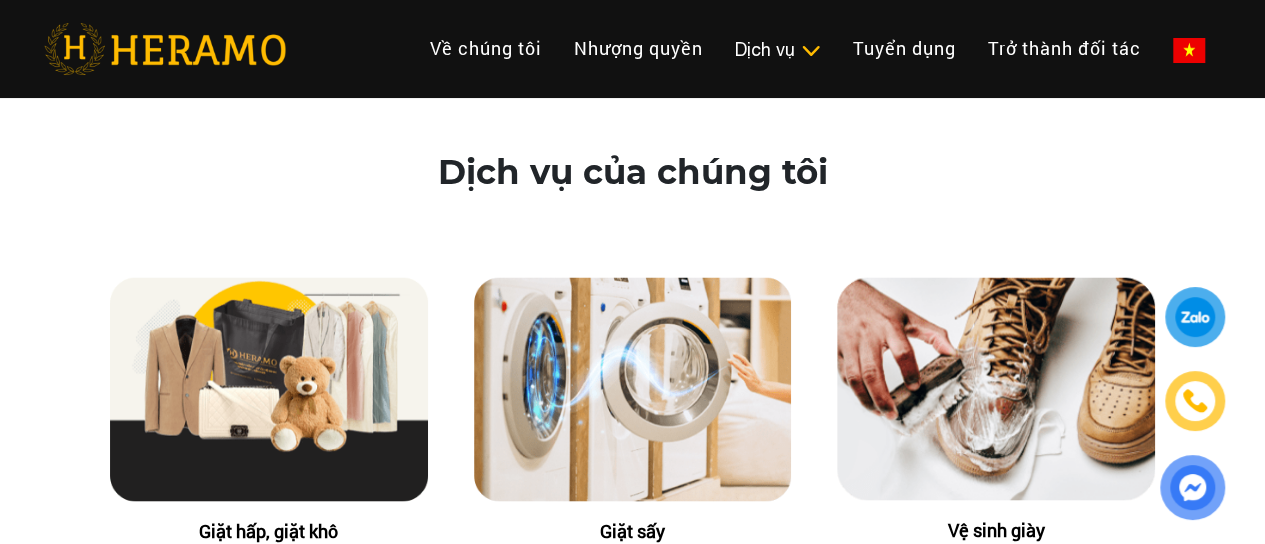 scroll, scrollTop: 9206, scrollLeft: 0, axis: vertical 